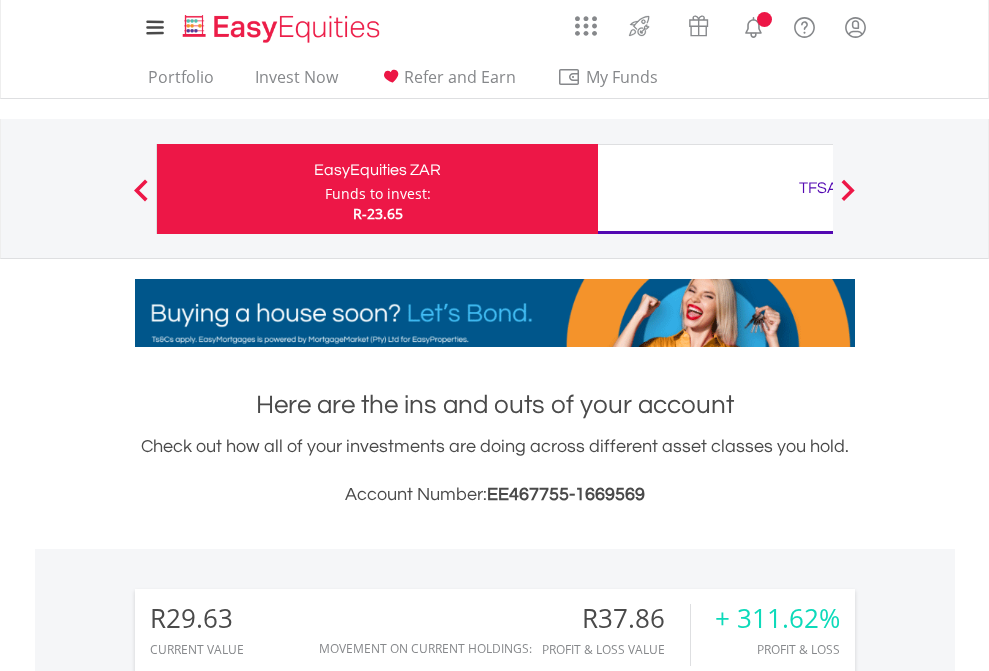 scroll, scrollTop: 0, scrollLeft: 0, axis: both 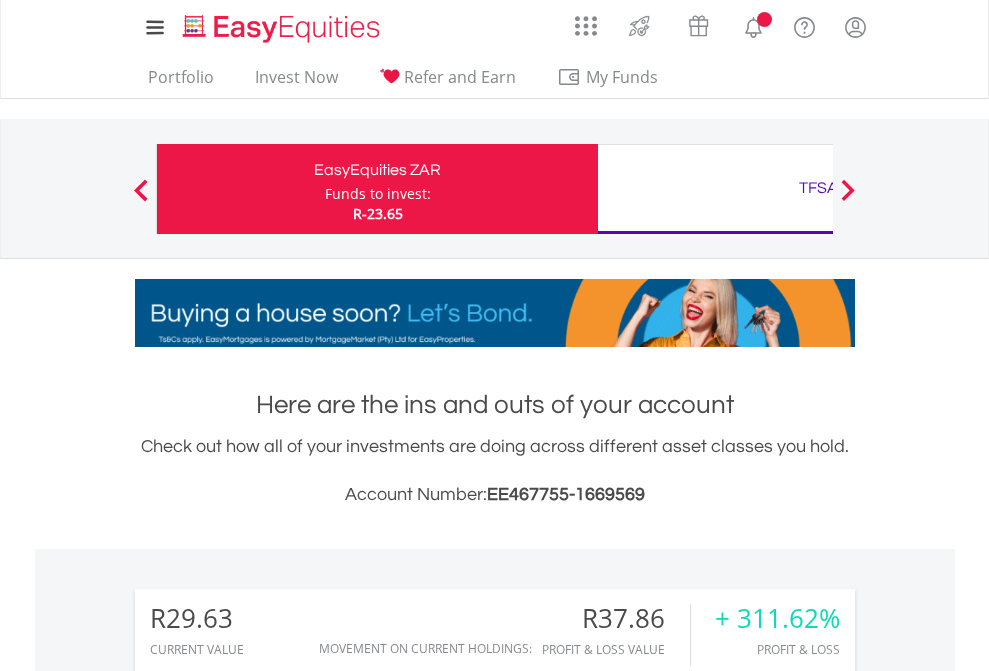 click on "Funds to invest:" at bounding box center [378, 194] 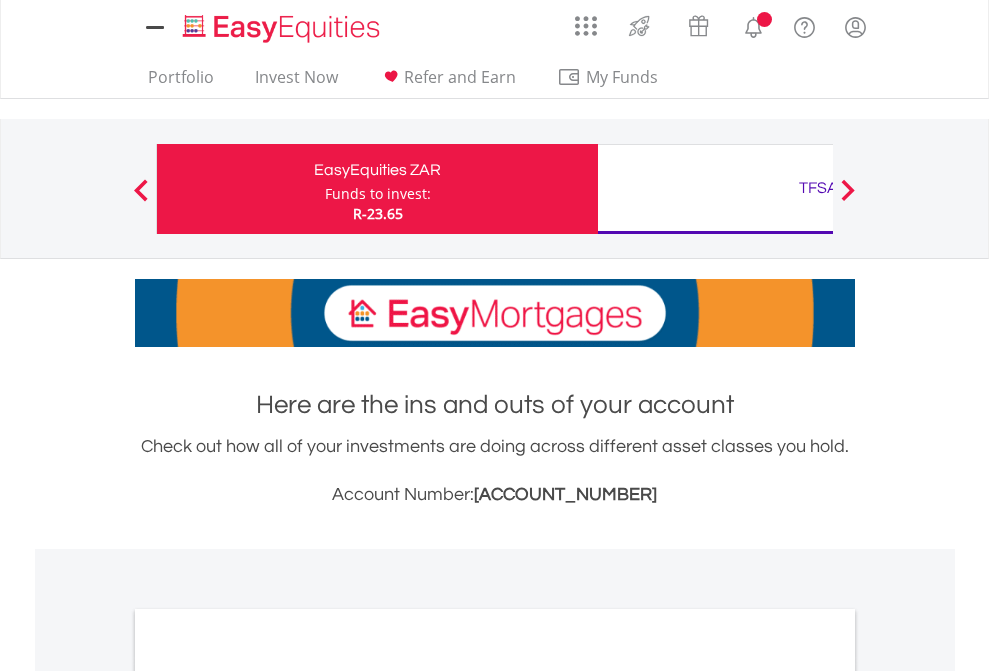 scroll, scrollTop: 0, scrollLeft: 0, axis: both 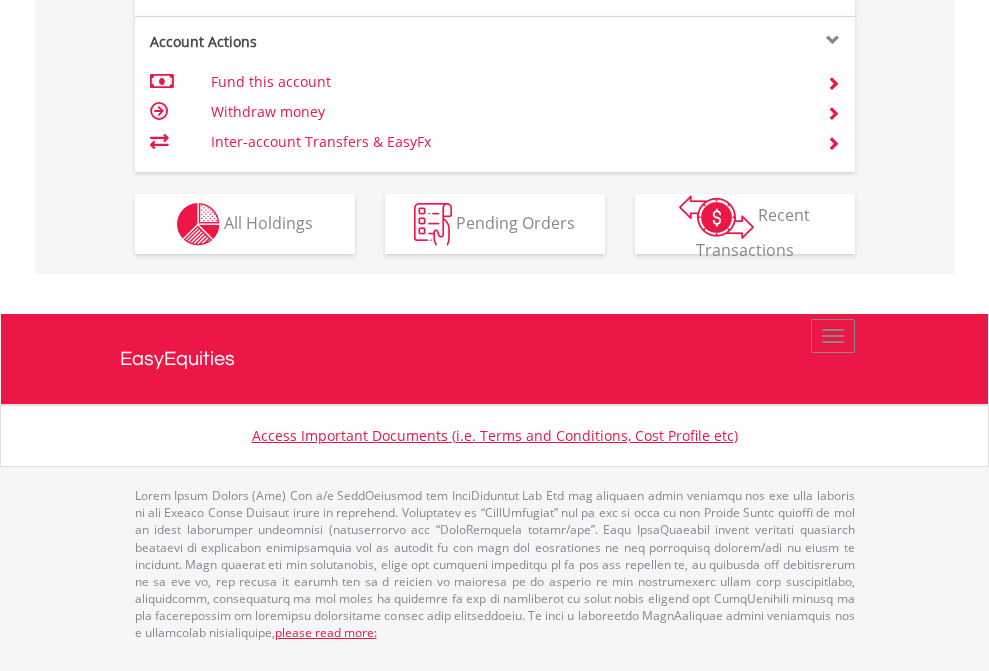 click on "Investment types" at bounding box center (706, -337) 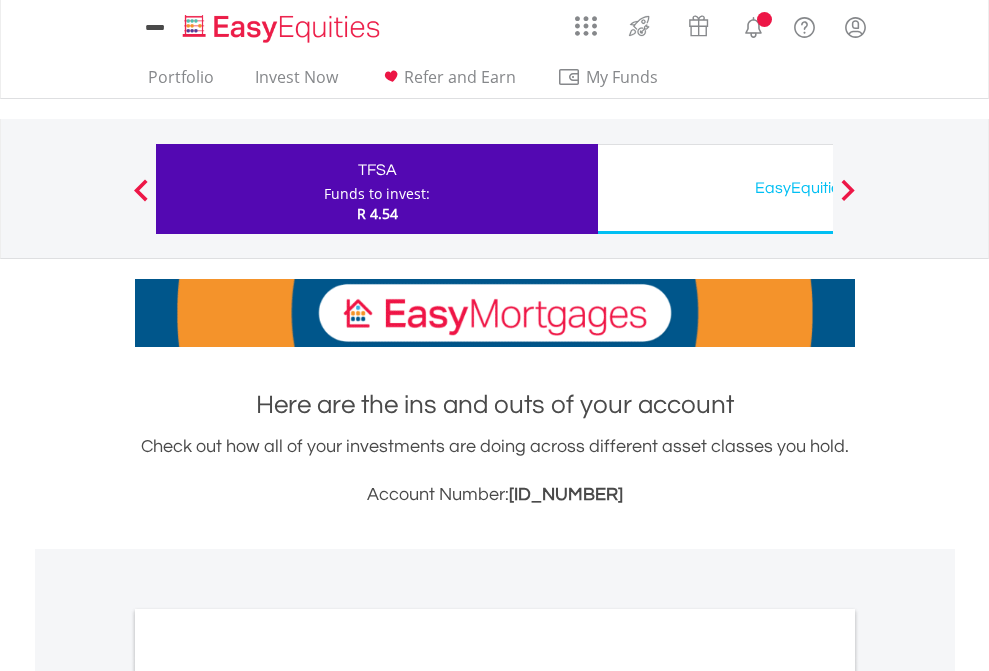 scroll, scrollTop: 0, scrollLeft: 0, axis: both 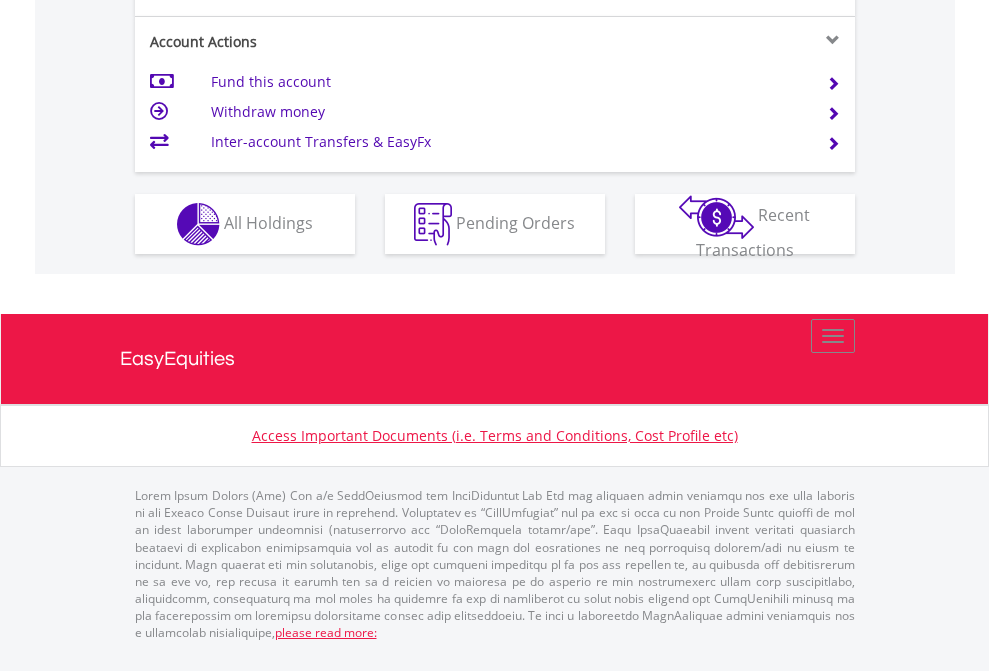 click on "Investment types" at bounding box center [706, -337] 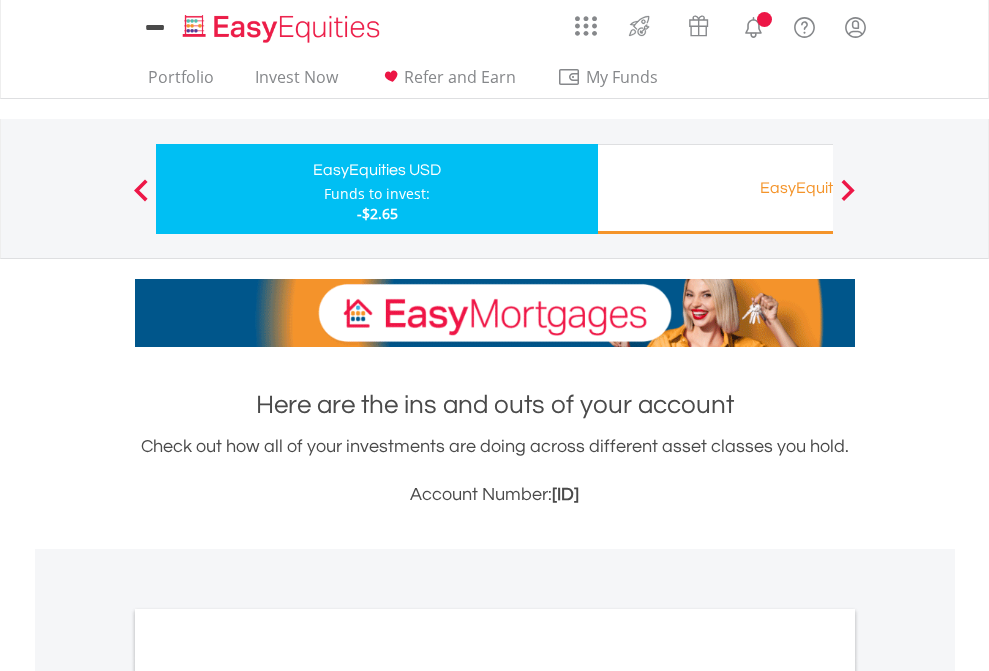 scroll, scrollTop: 0, scrollLeft: 0, axis: both 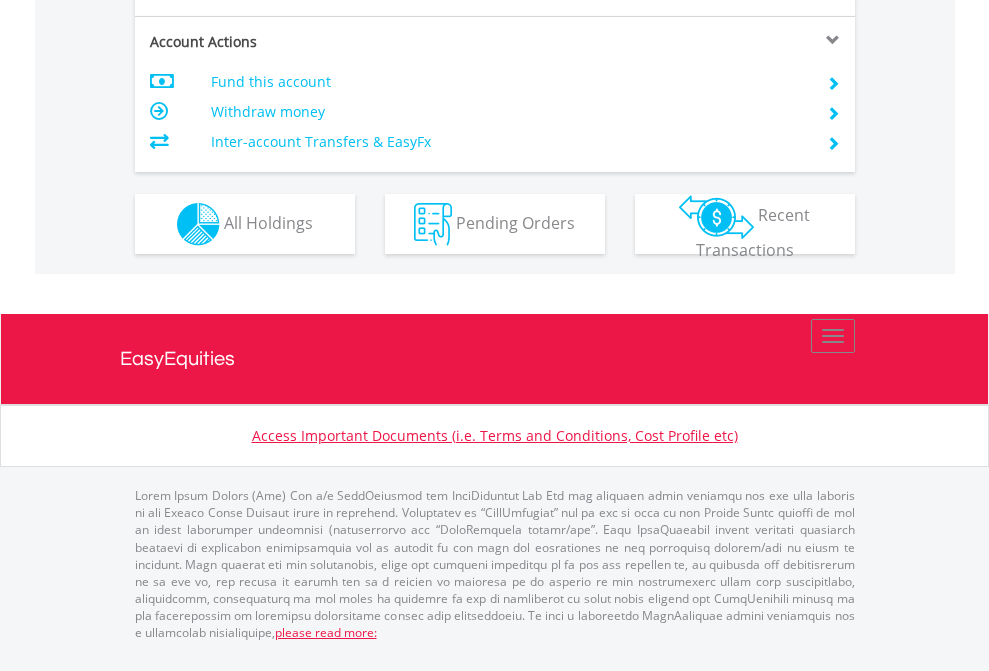 click on "Investment types" at bounding box center [706, -337] 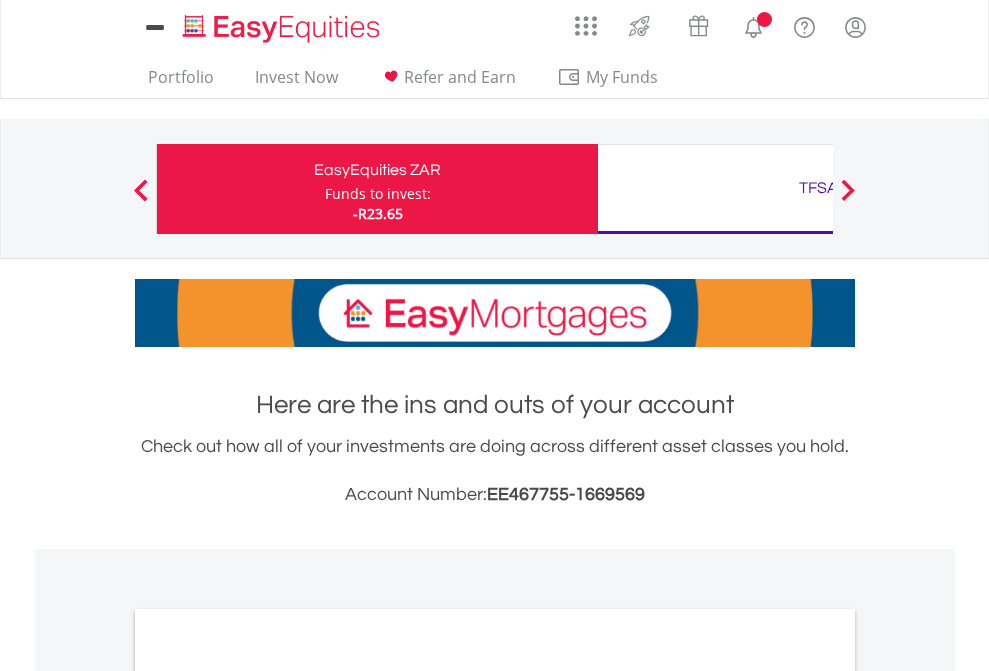 scroll, scrollTop: 0, scrollLeft: 0, axis: both 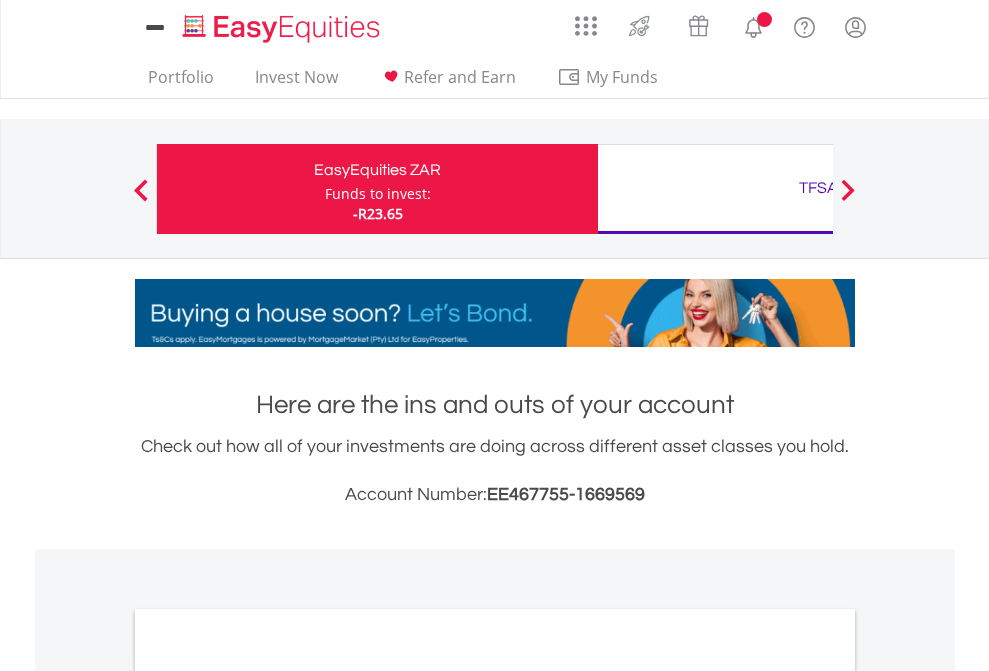 click on "All Holdings" at bounding box center (268, 1096) 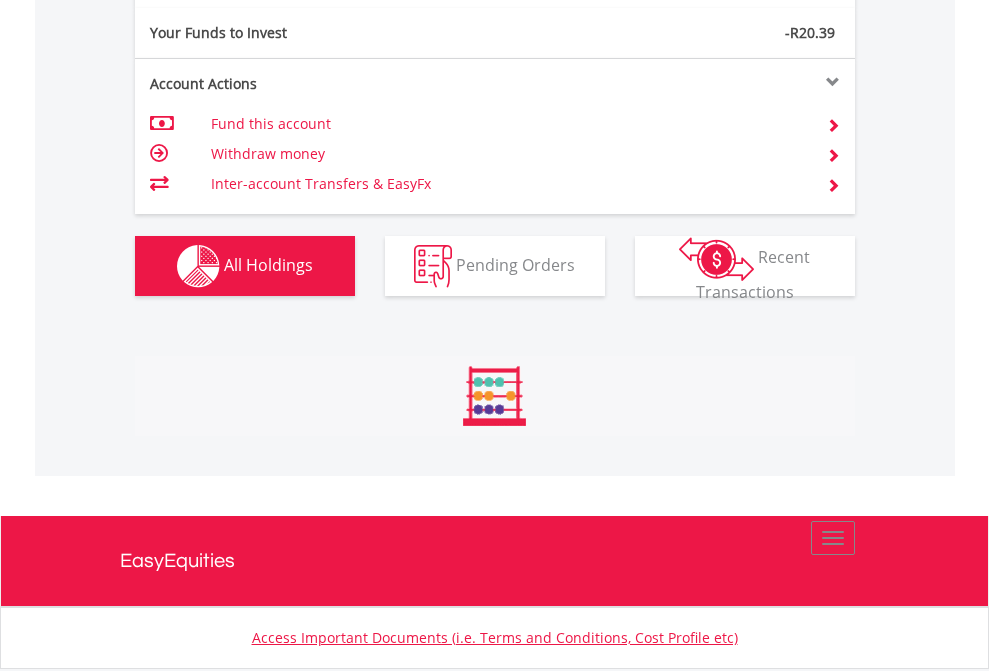 scroll, scrollTop: 999808, scrollLeft: 999687, axis: both 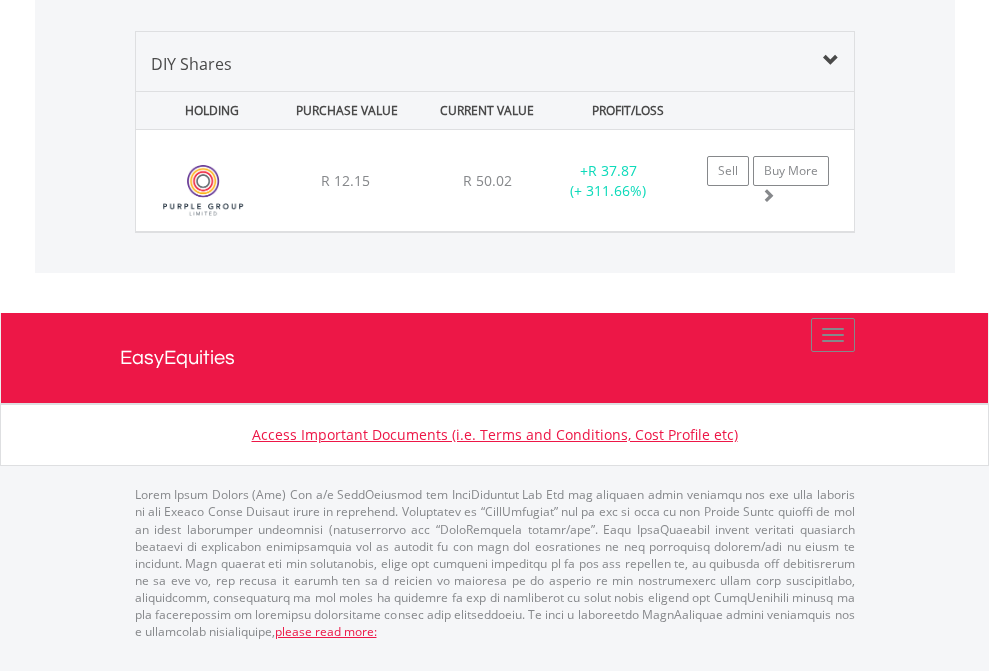 click on "TFSA" at bounding box center [818, -1339] 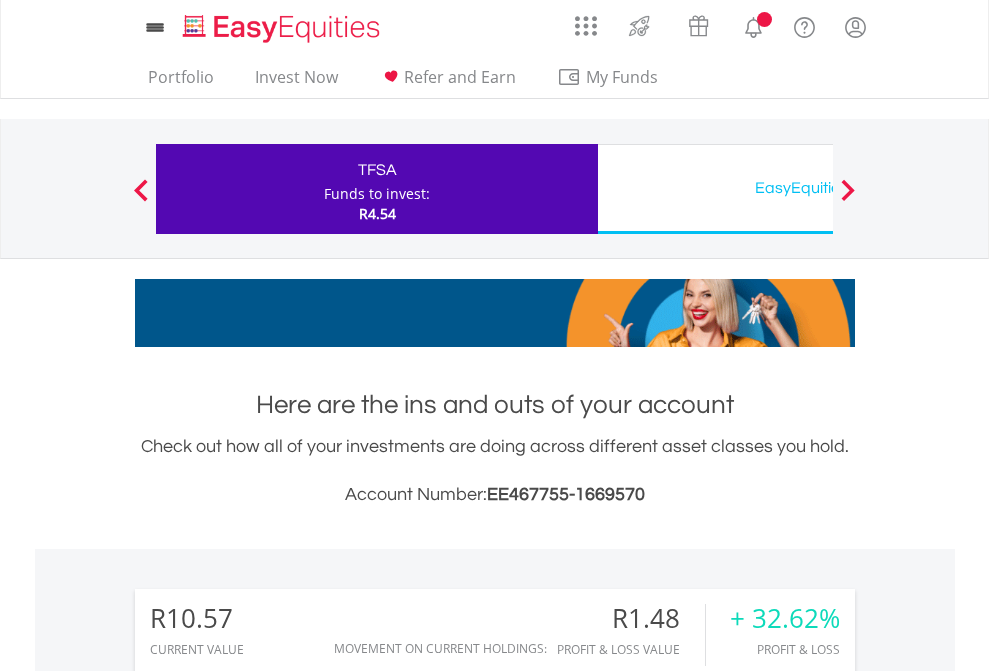 scroll, scrollTop: 0, scrollLeft: 0, axis: both 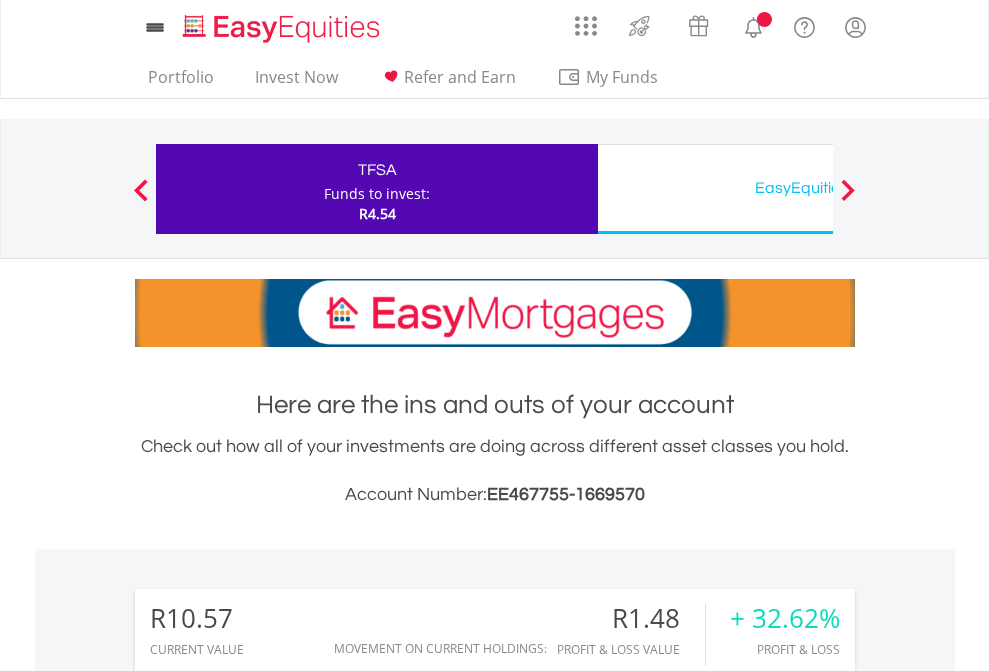 click on "All Holdings" at bounding box center [268, 1506] 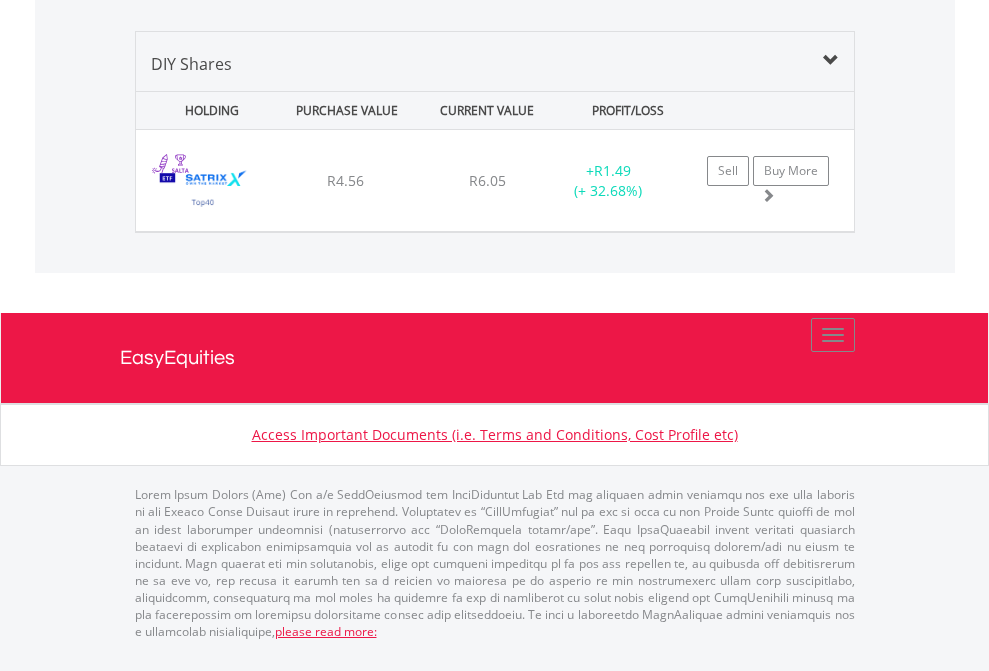 click on "EasyEquities USD" at bounding box center (818, -1379) 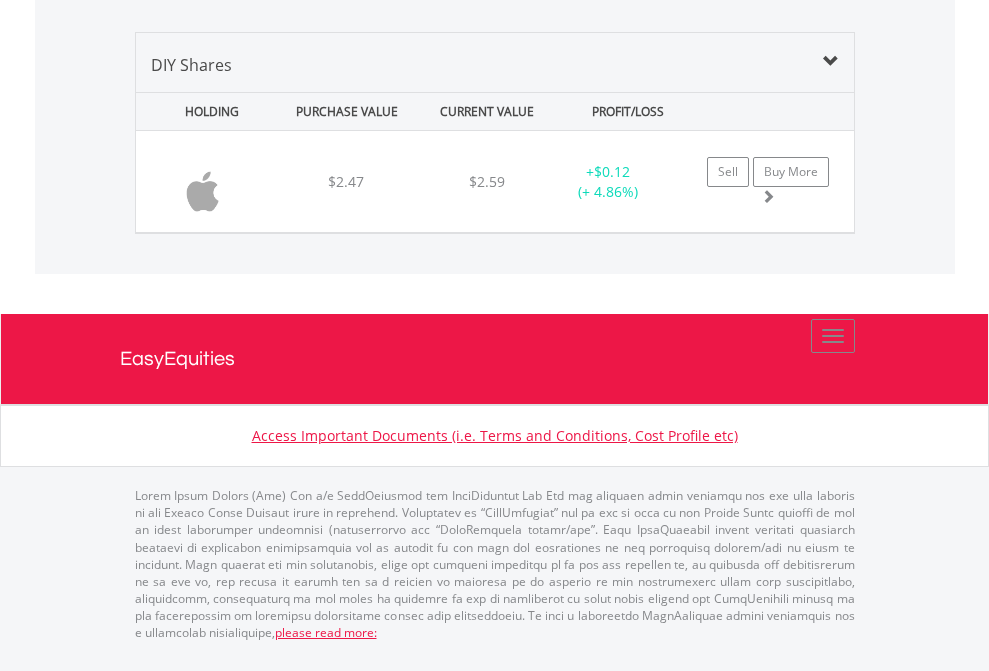 scroll, scrollTop: 2225, scrollLeft: 0, axis: vertical 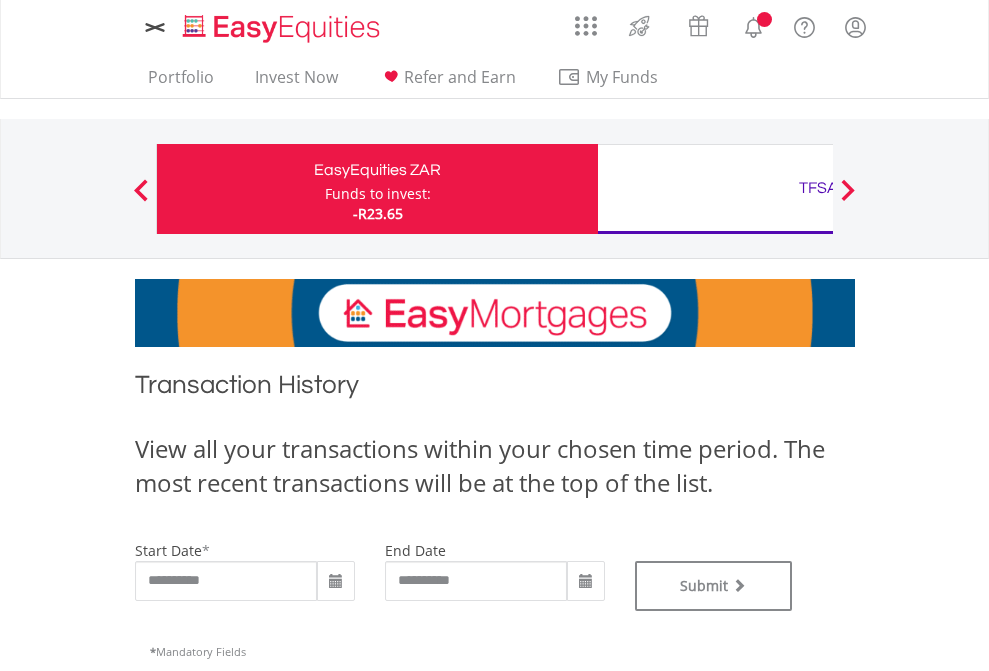 type on "**********" 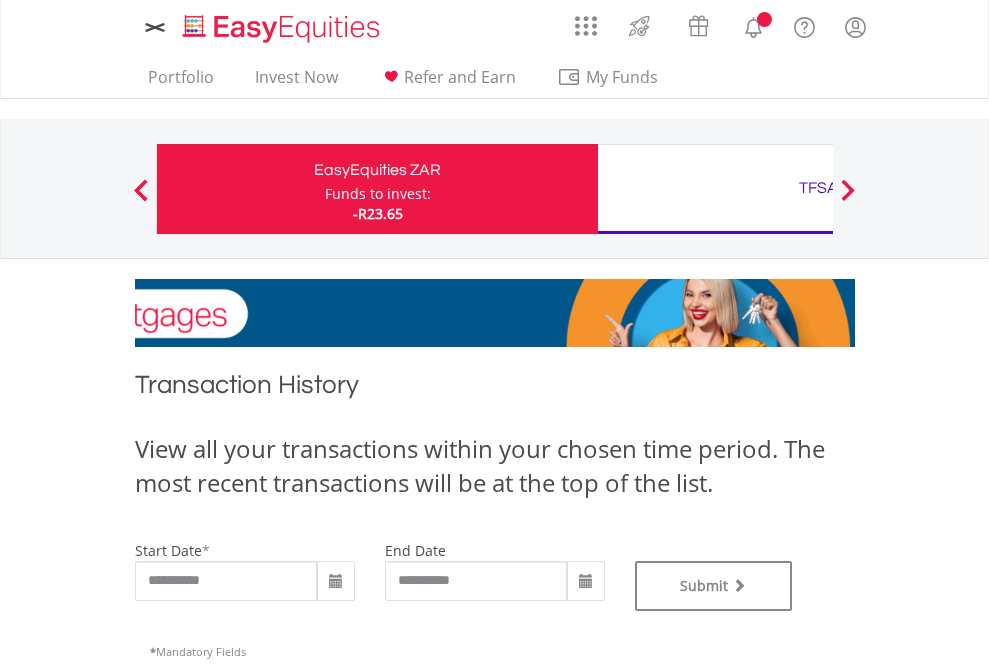 scroll, scrollTop: 0, scrollLeft: 0, axis: both 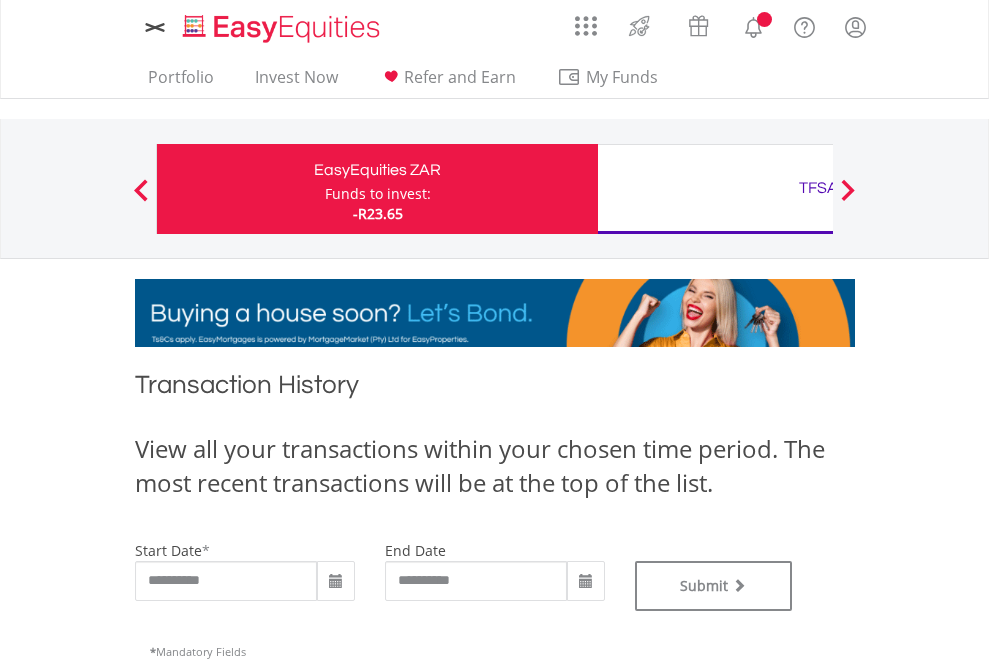 type on "**********" 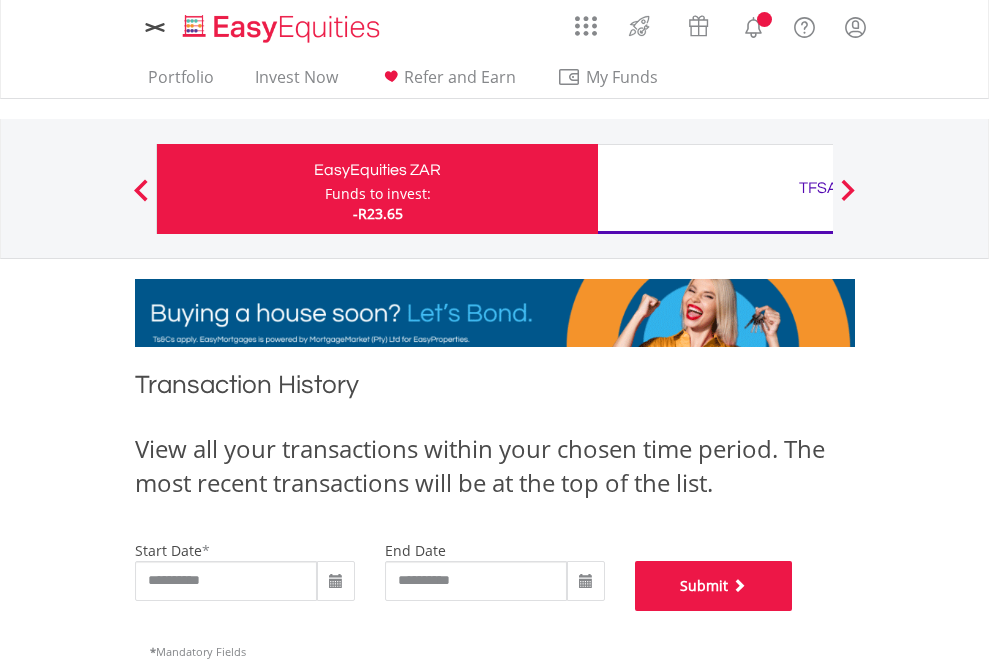 click on "Submit" at bounding box center (714, 586) 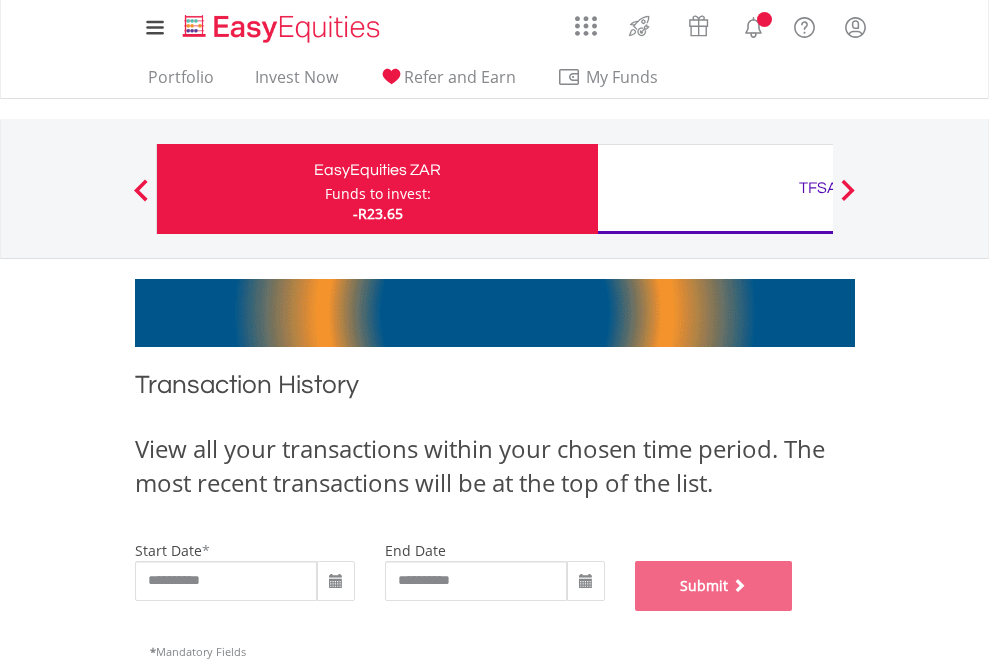 scroll, scrollTop: 811, scrollLeft: 0, axis: vertical 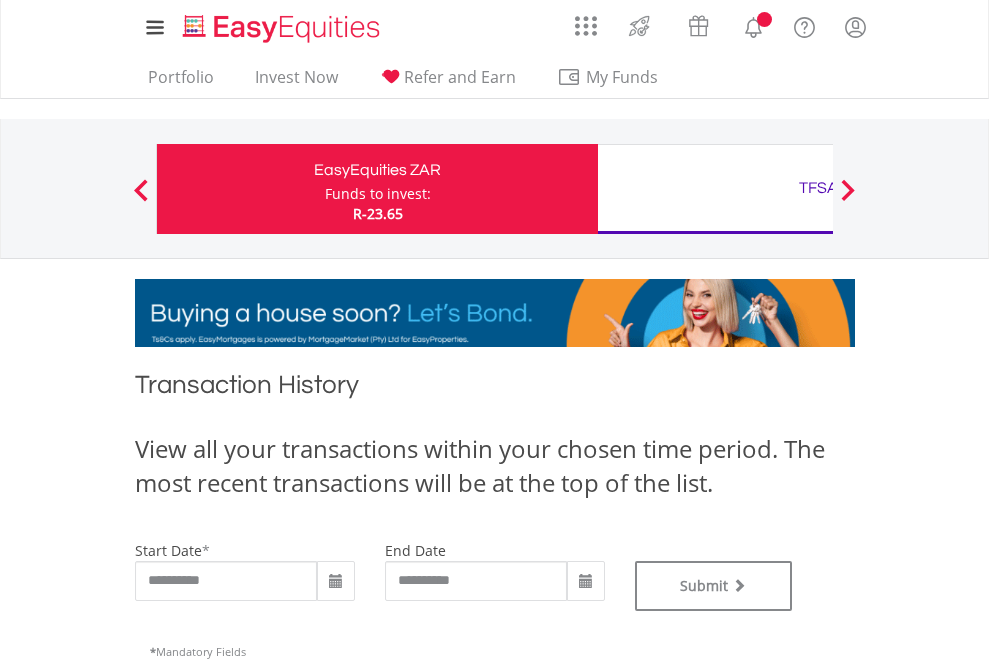 click on "TFSA" at bounding box center [818, 188] 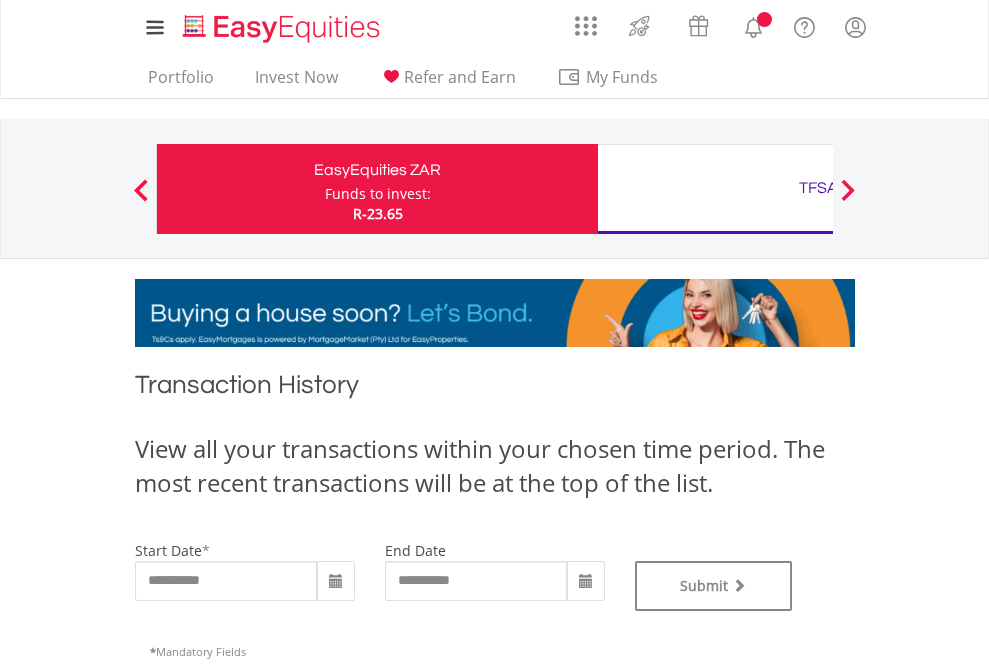 type on "**********" 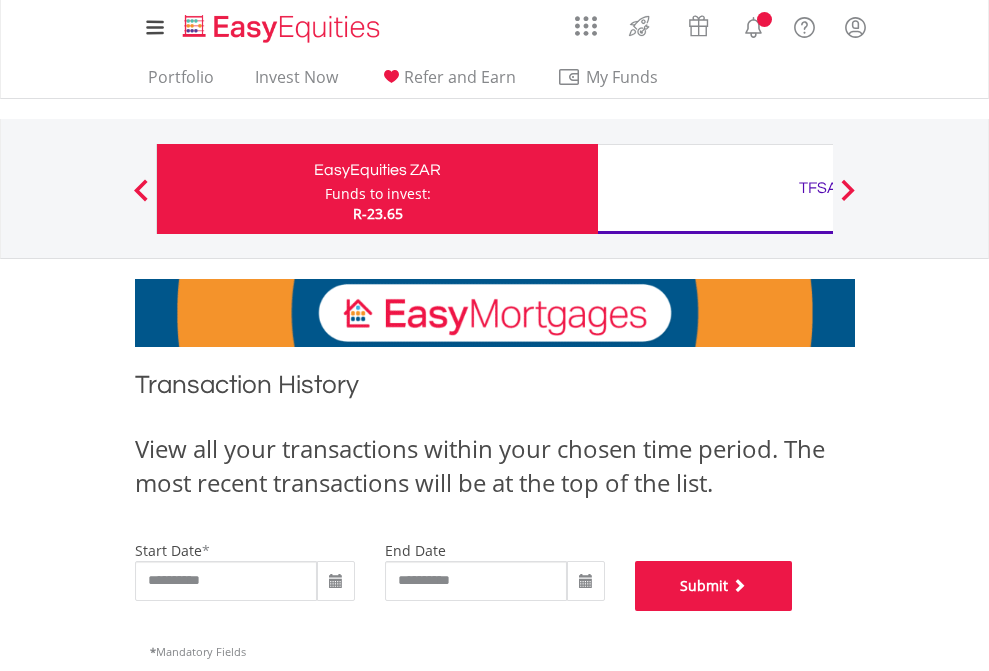 click on "Submit" at bounding box center [714, 586] 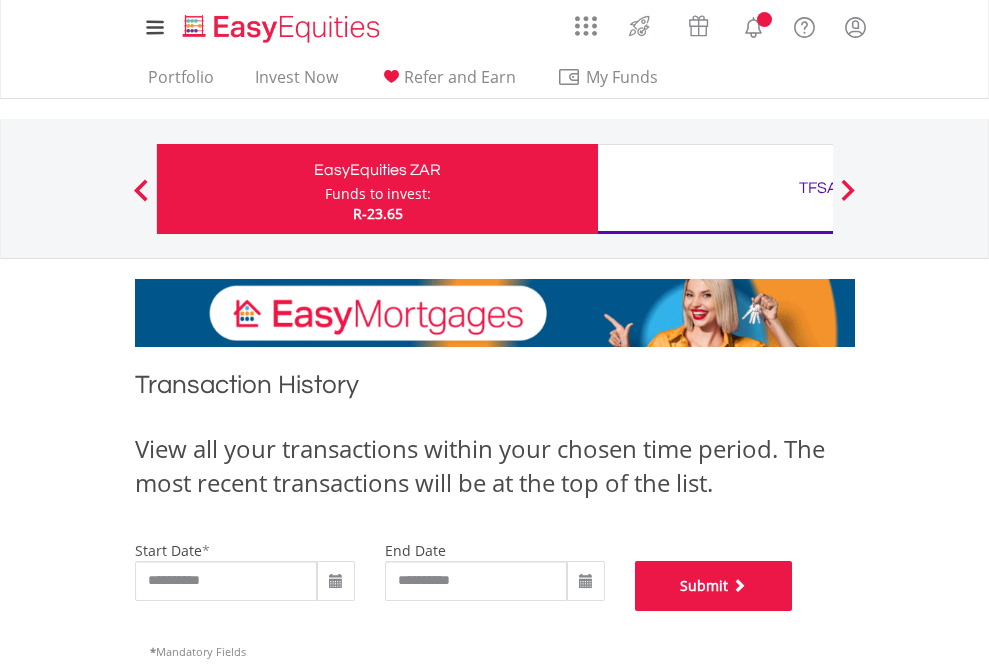 scroll, scrollTop: 811, scrollLeft: 0, axis: vertical 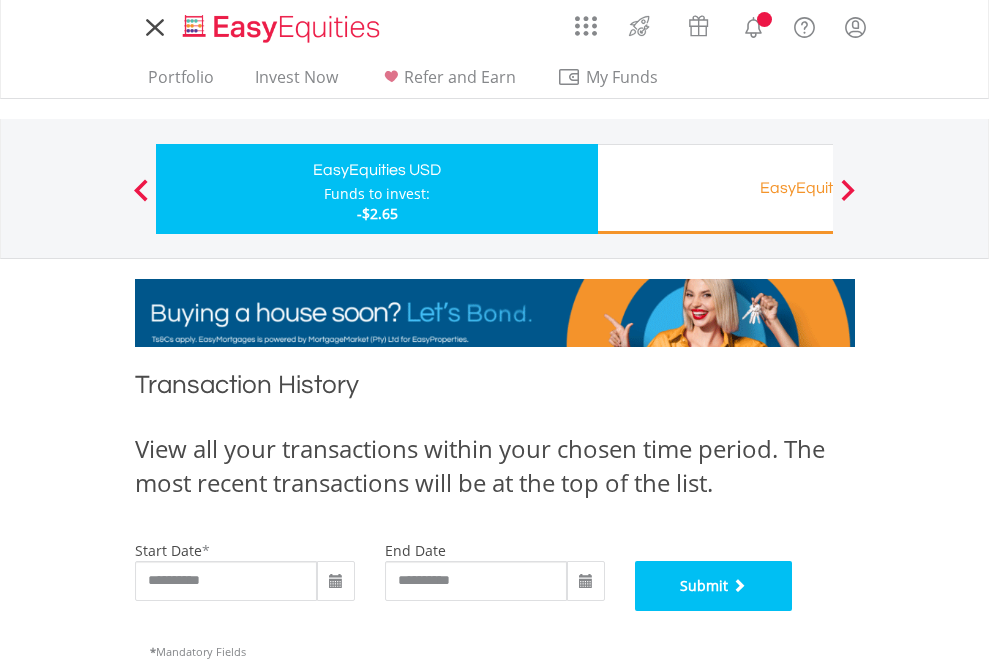 click on "Submit" at bounding box center [714, 586] 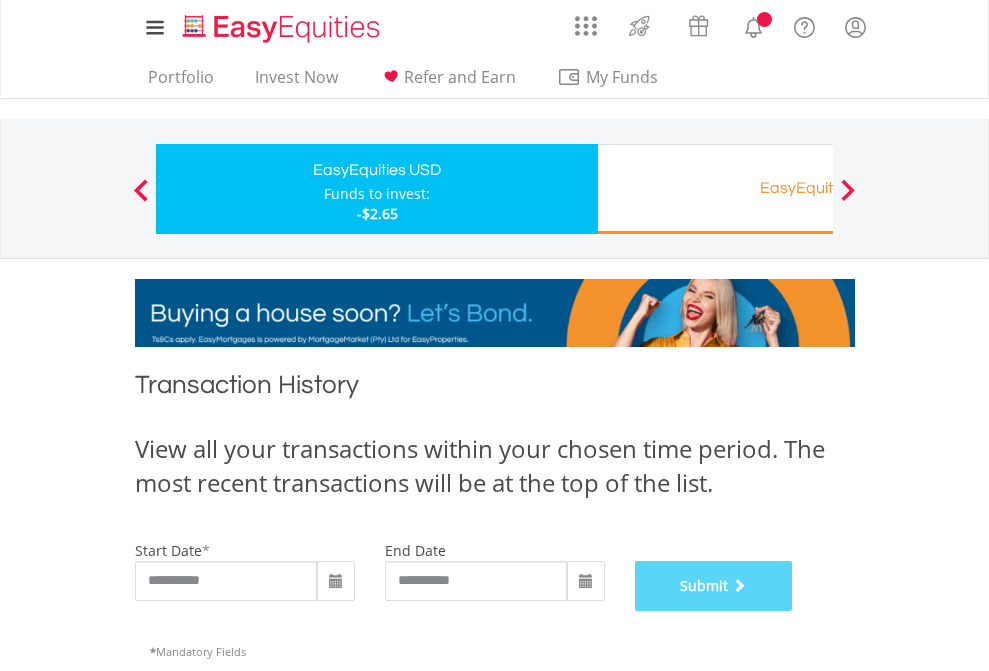 scroll, scrollTop: 811, scrollLeft: 0, axis: vertical 